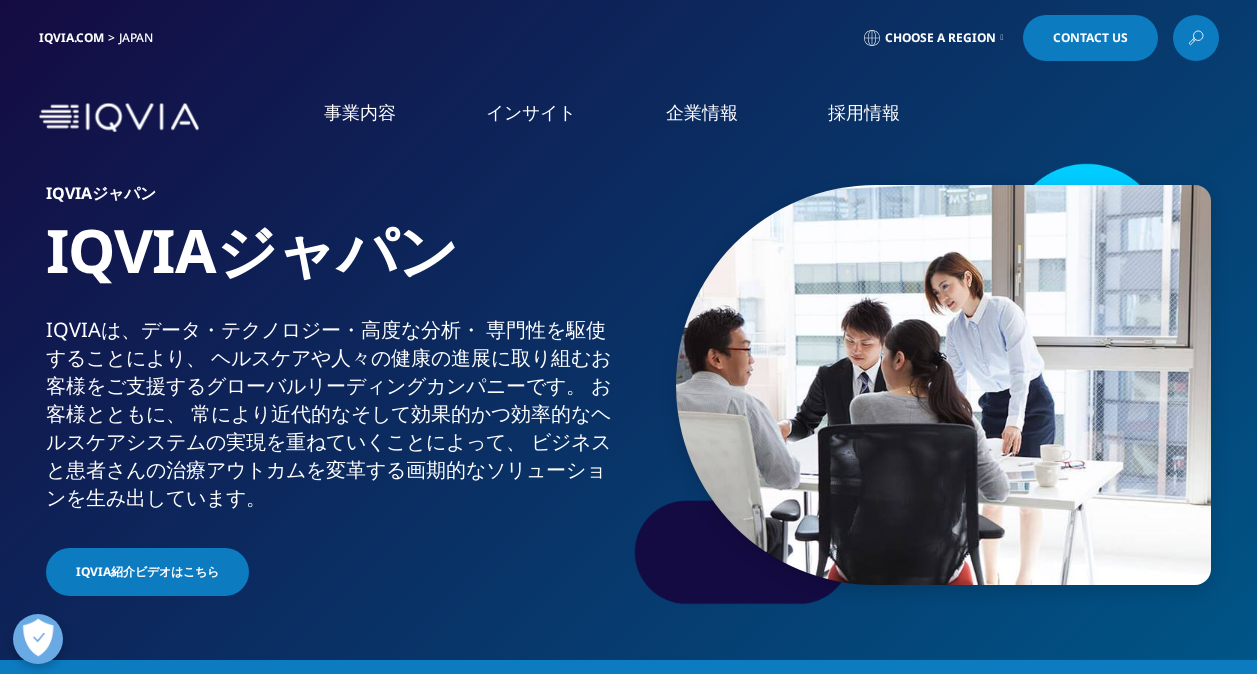 scroll, scrollTop: 0, scrollLeft: 0, axis: both 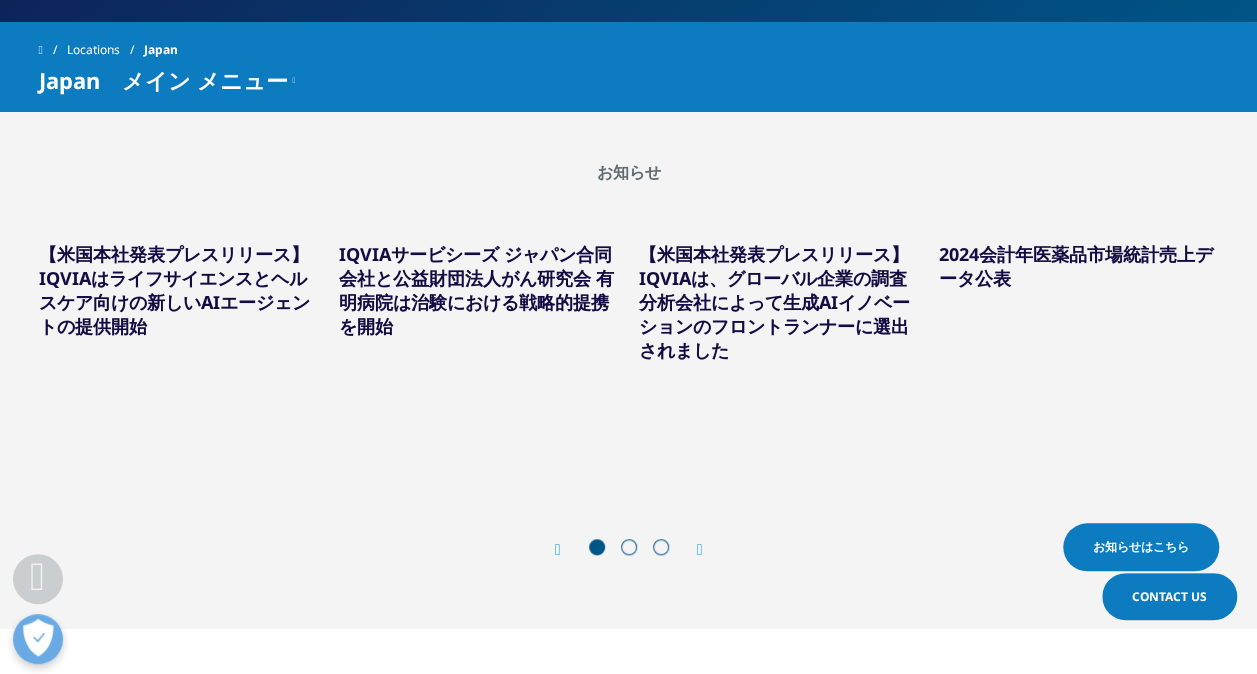 click at bounding box center [629, 547] 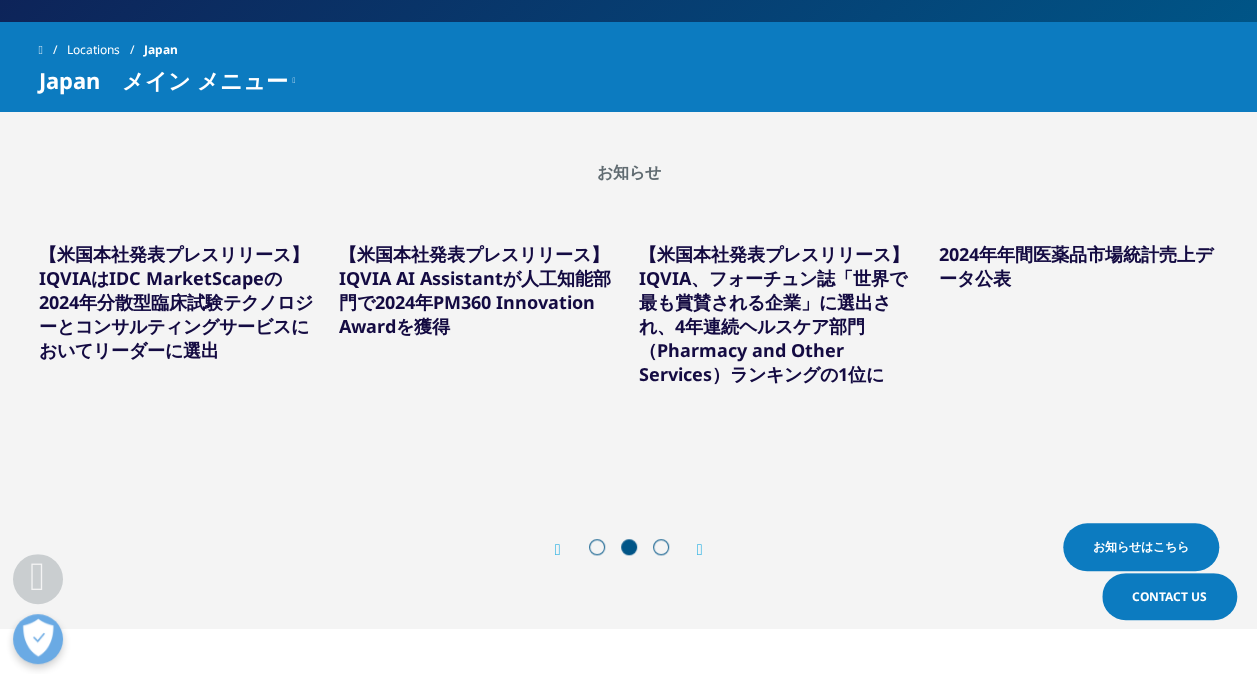 click at bounding box center (700, 550) 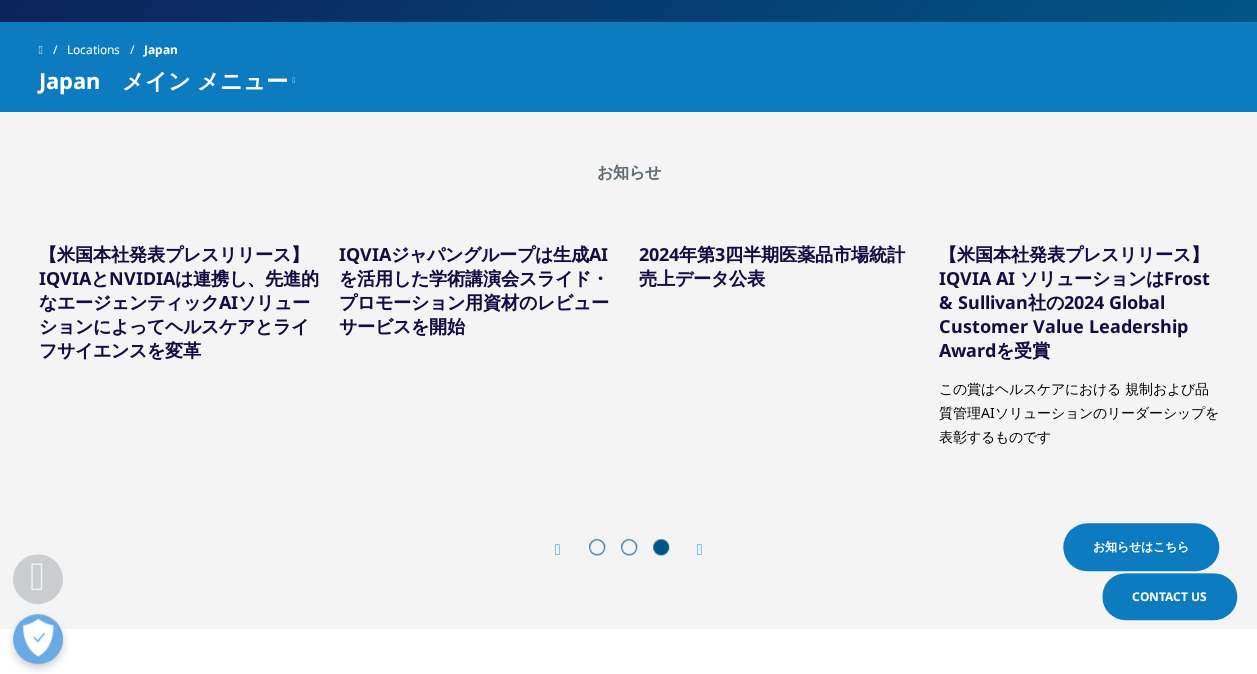 click at bounding box center (597, 547) 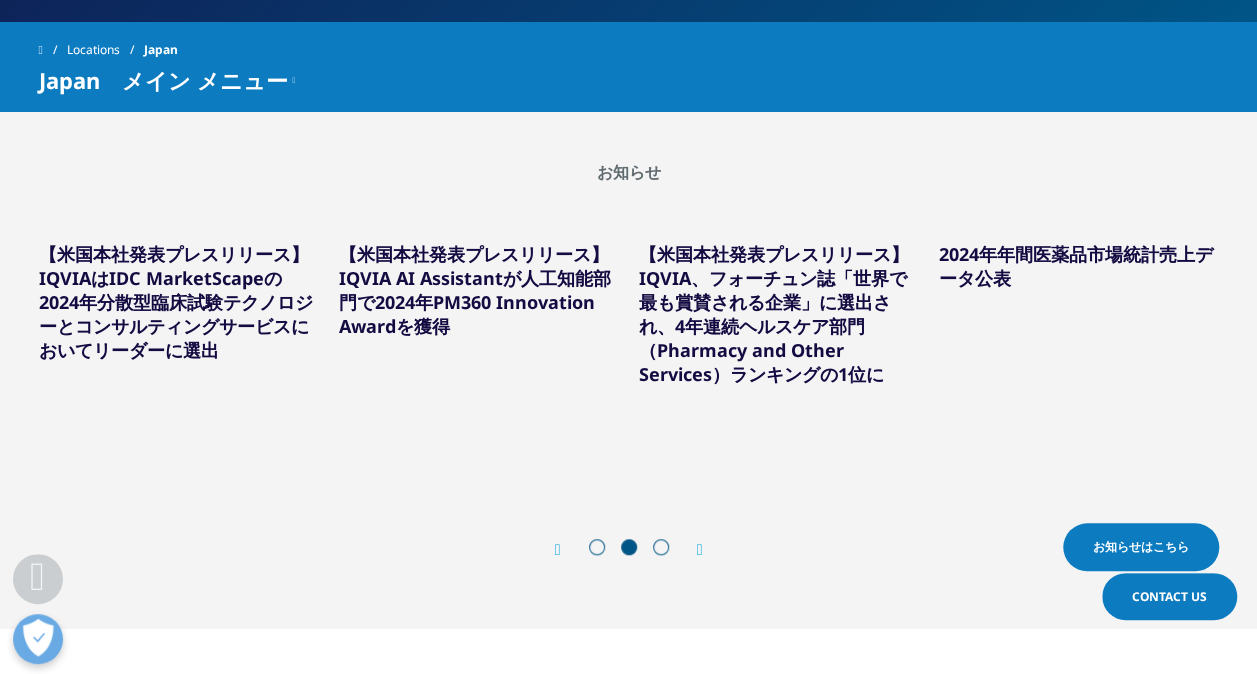 click at bounding box center (558, 550) 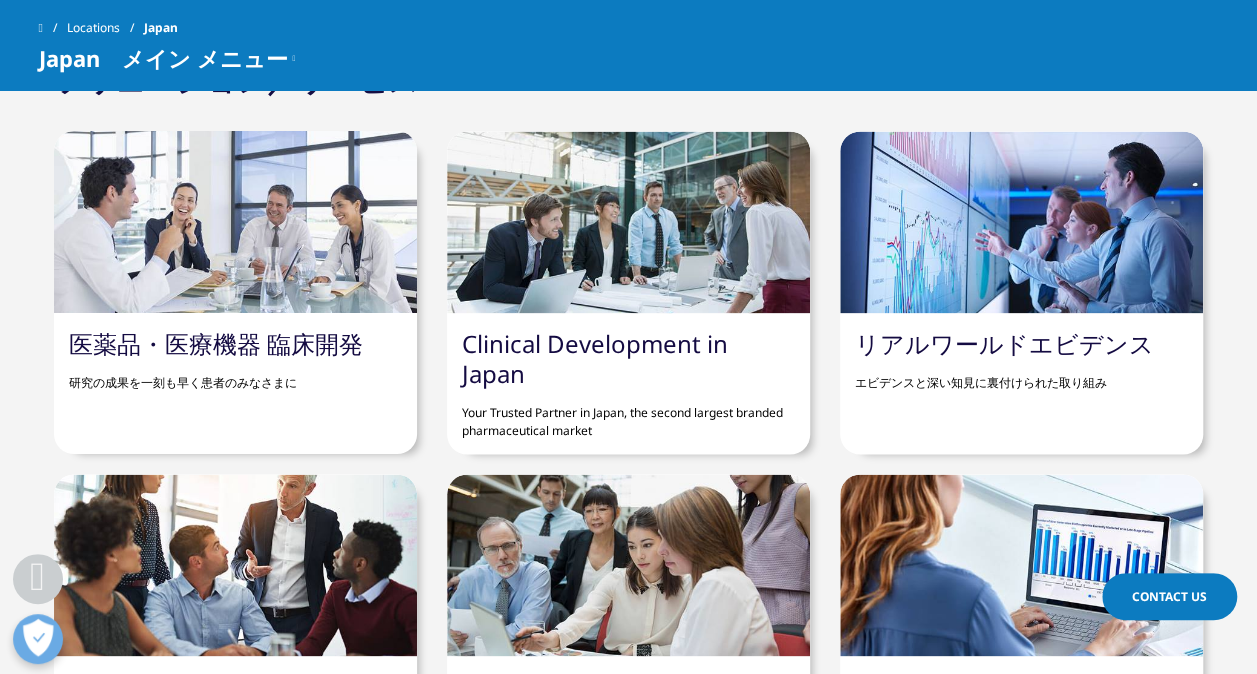 scroll, scrollTop: 1668, scrollLeft: 0, axis: vertical 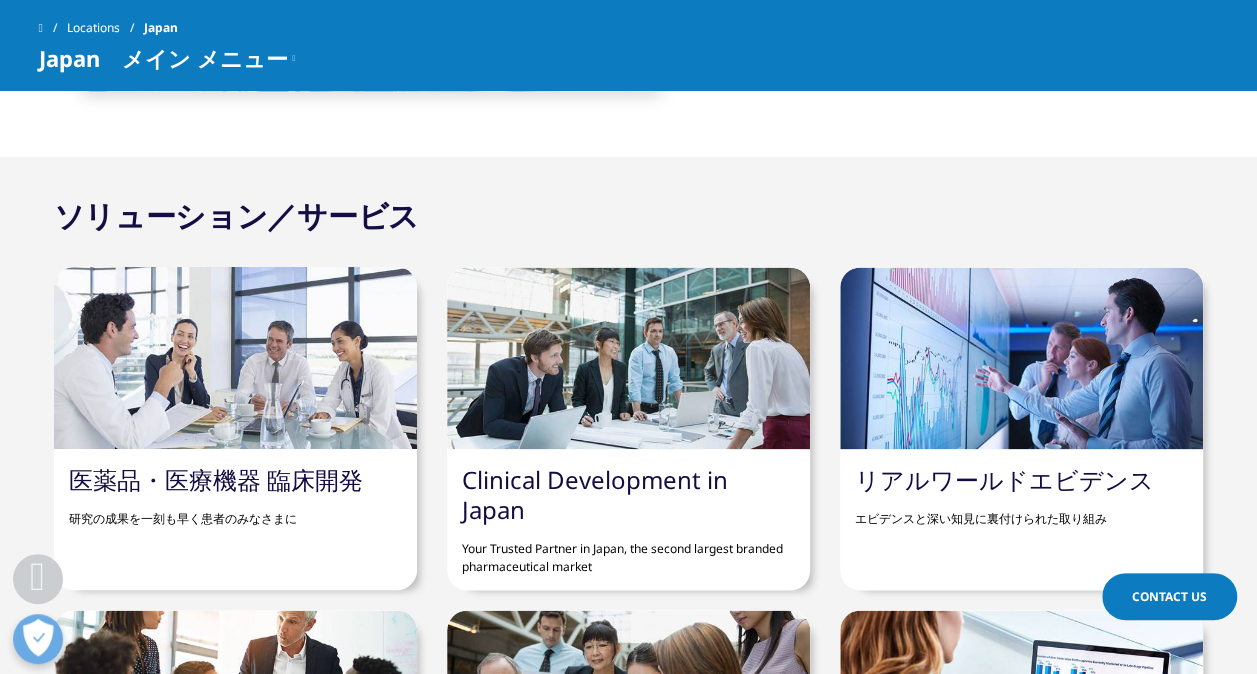 click on "医薬品・医療機器 臨床開発" at bounding box center [216, 478] 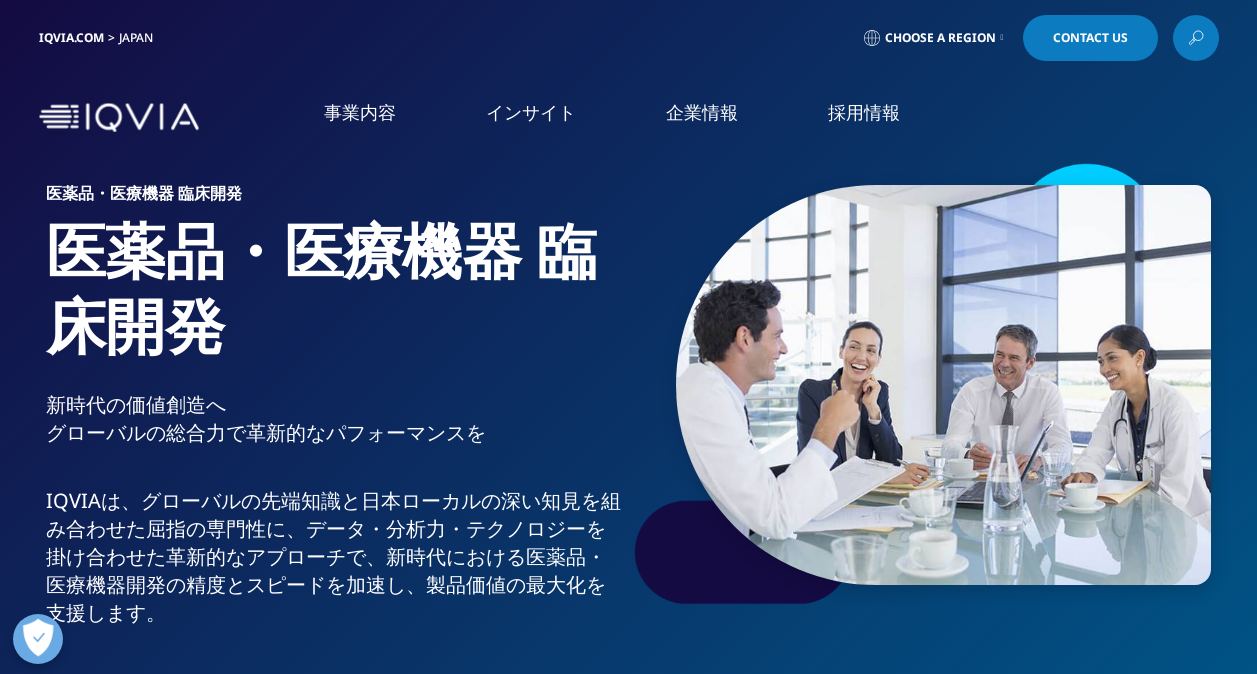 scroll, scrollTop: 0, scrollLeft: 0, axis: both 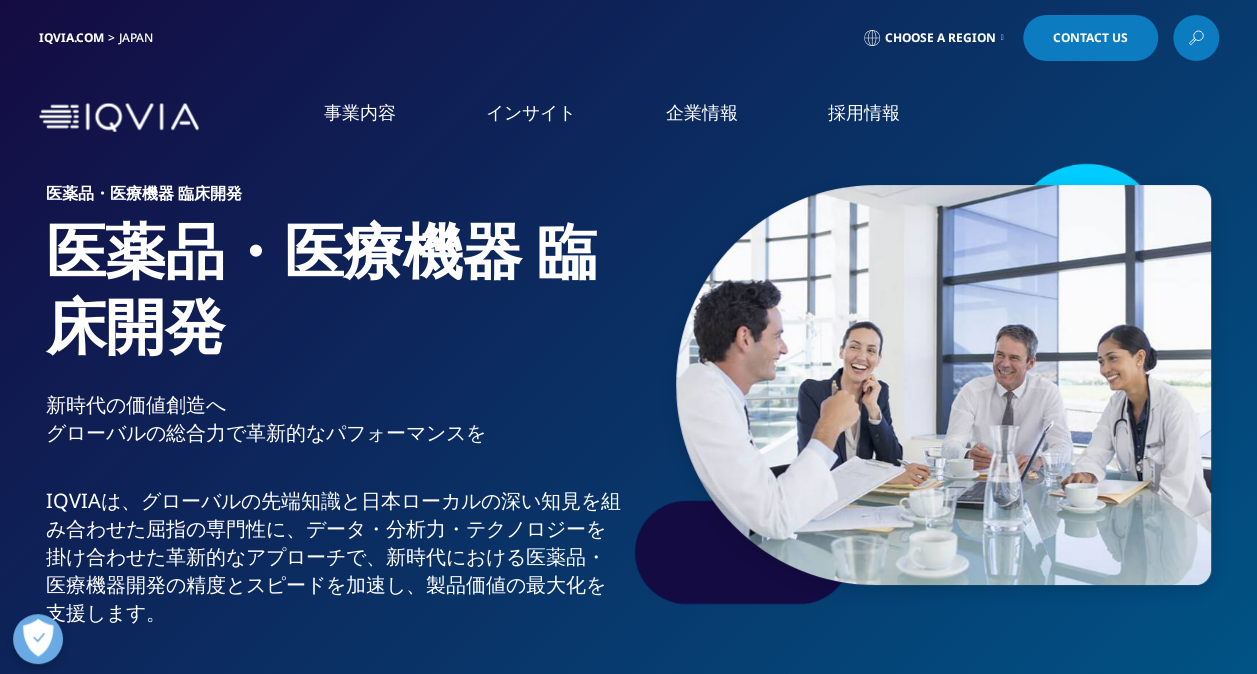 click on "事業内容" at bounding box center (360, 112) 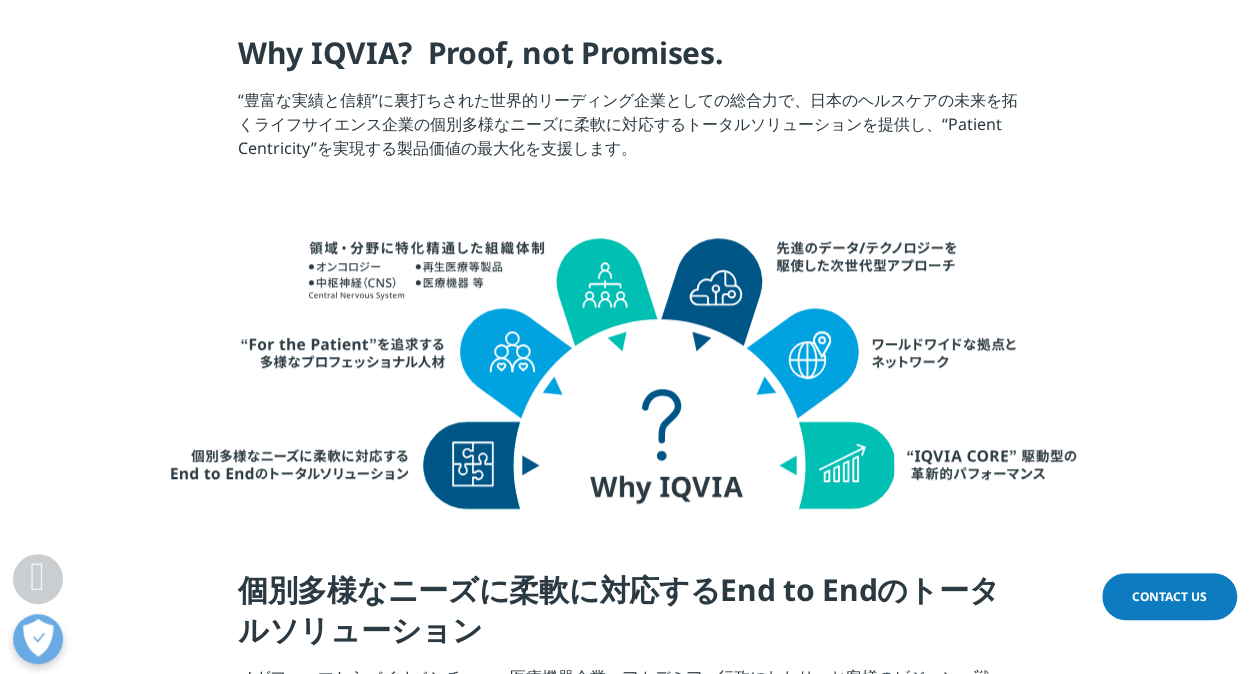 scroll, scrollTop: 0, scrollLeft: 0, axis: both 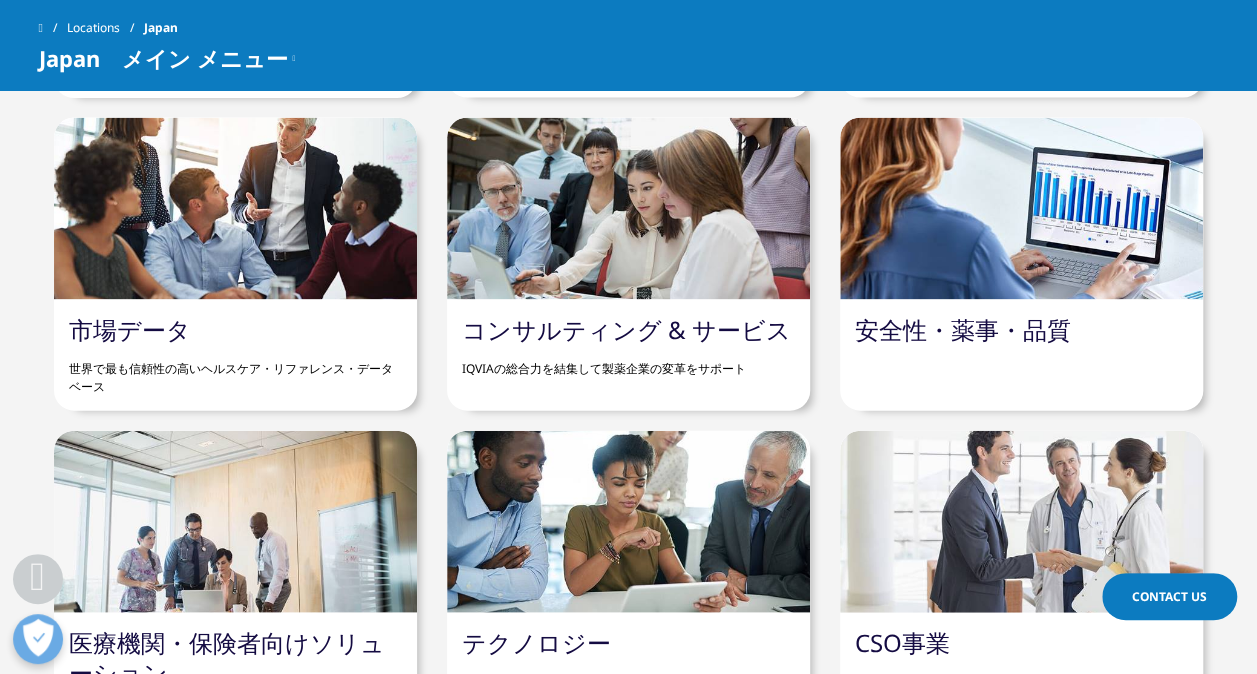 click on "安全性・薬事・品質" at bounding box center [963, 329] 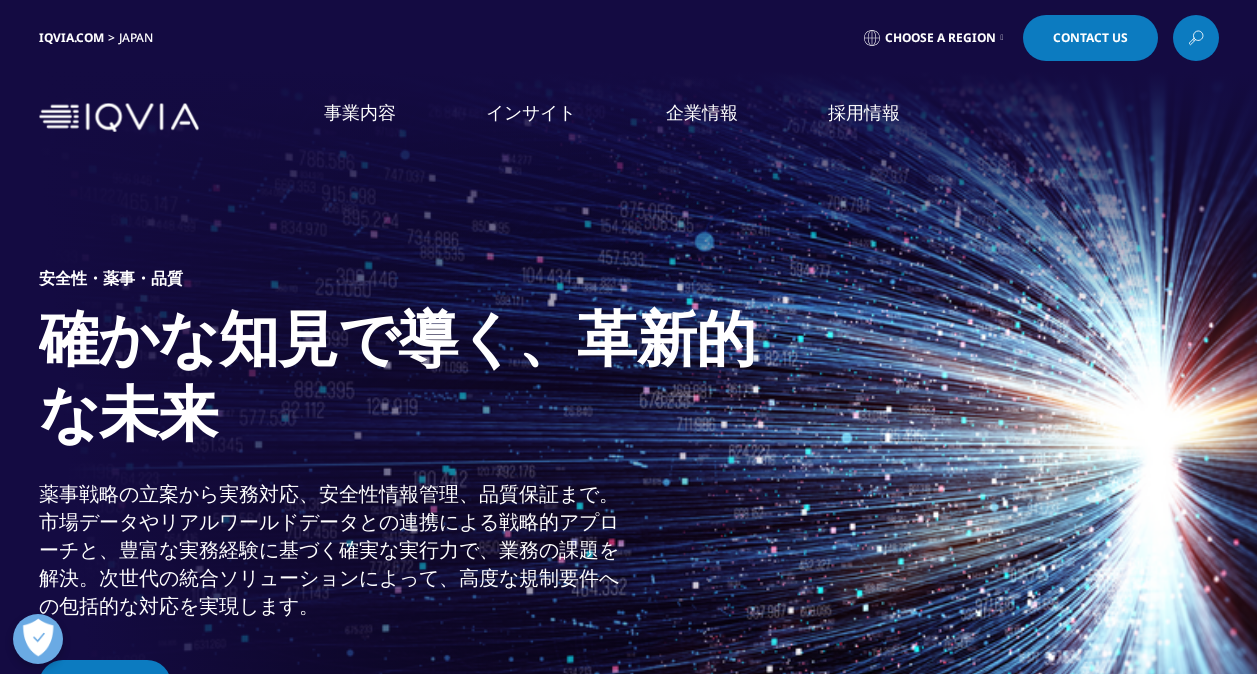 scroll, scrollTop: 0, scrollLeft: 0, axis: both 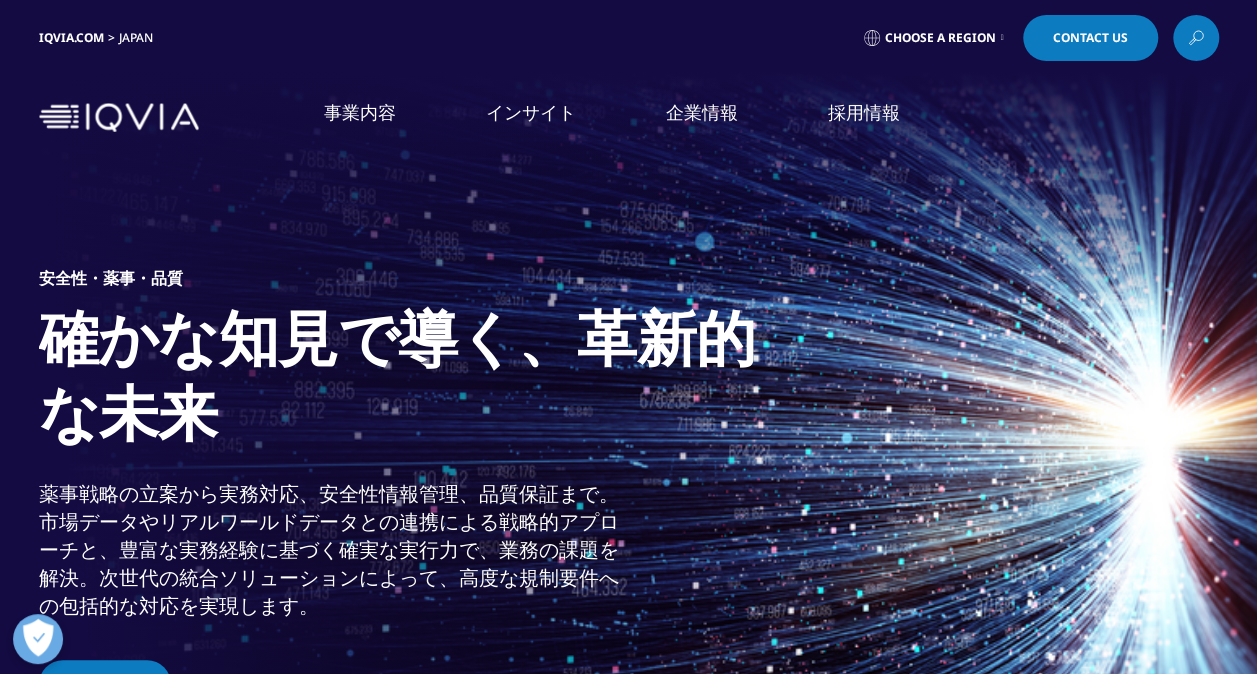 click on "企業情報" at bounding box center [702, 112] 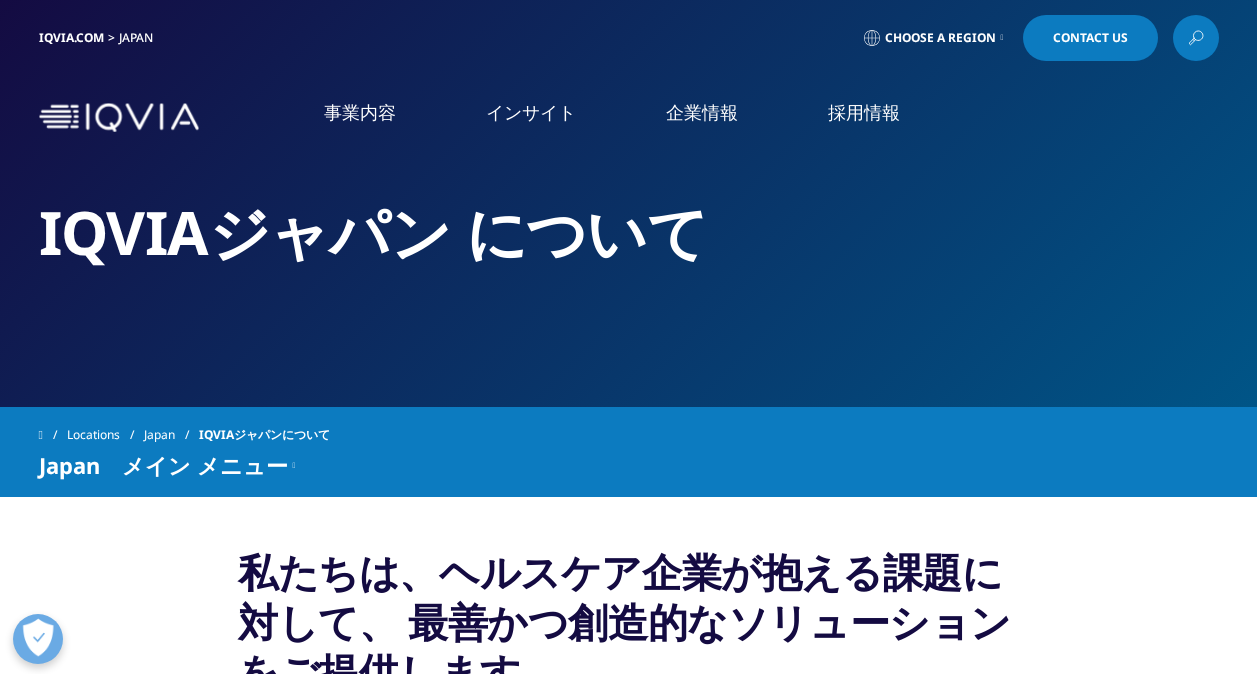 scroll, scrollTop: 0, scrollLeft: 0, axis: both 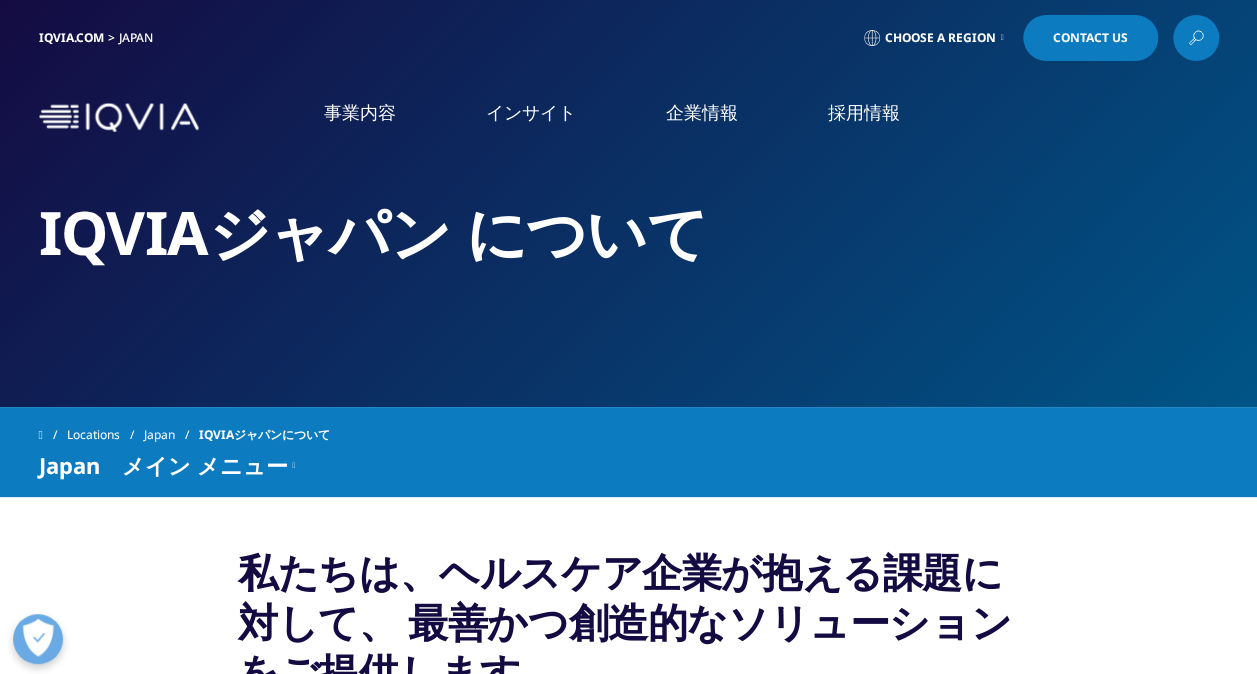 click on "企業情報" at bounding box center [702, 112] 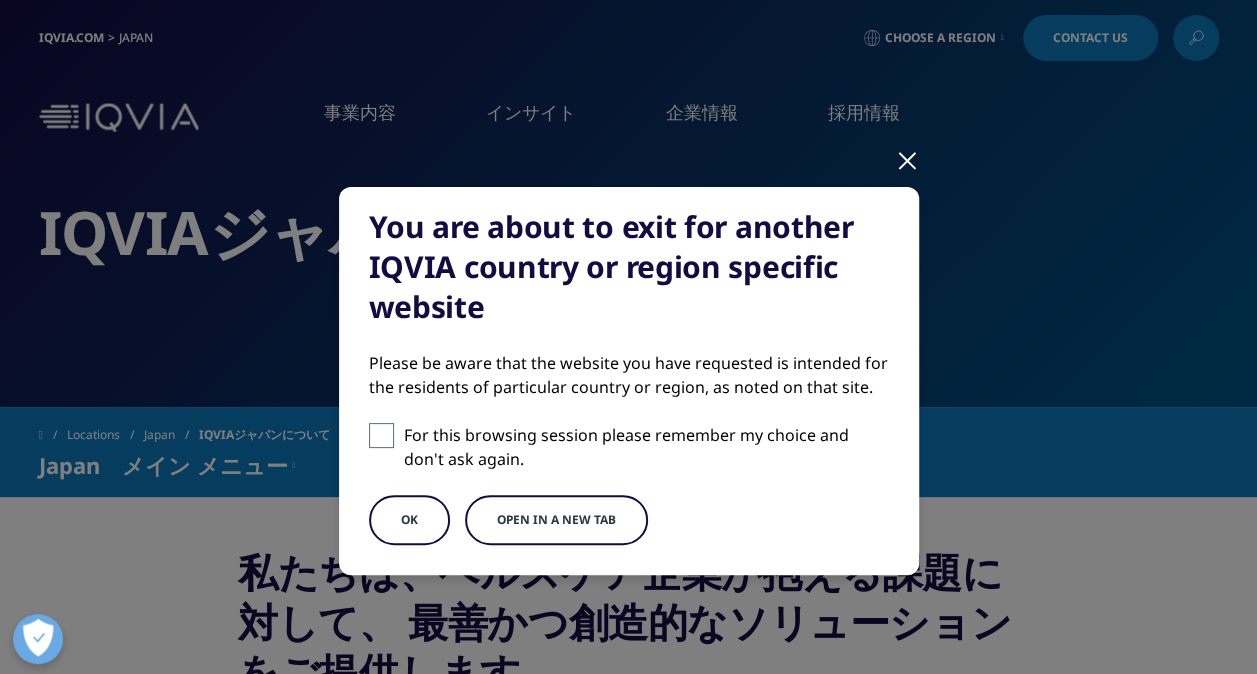 click at bounding box center [907, 159] 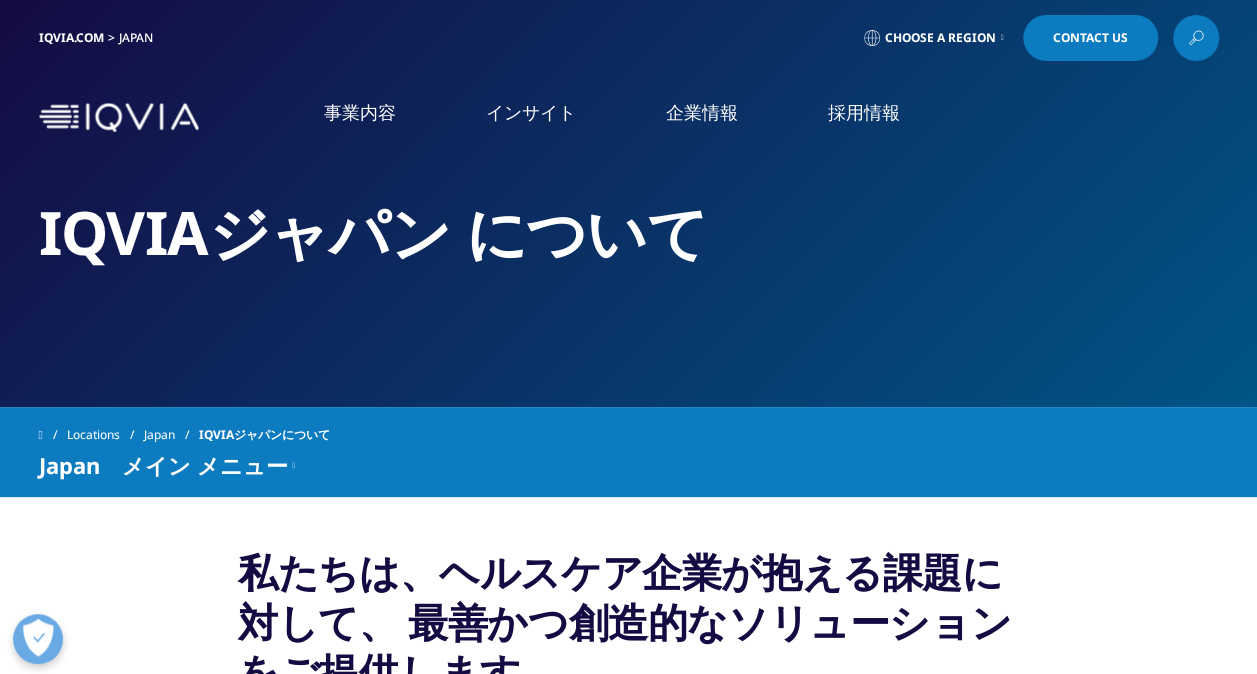 click on "事業内容" at bounding box center (360, 112) 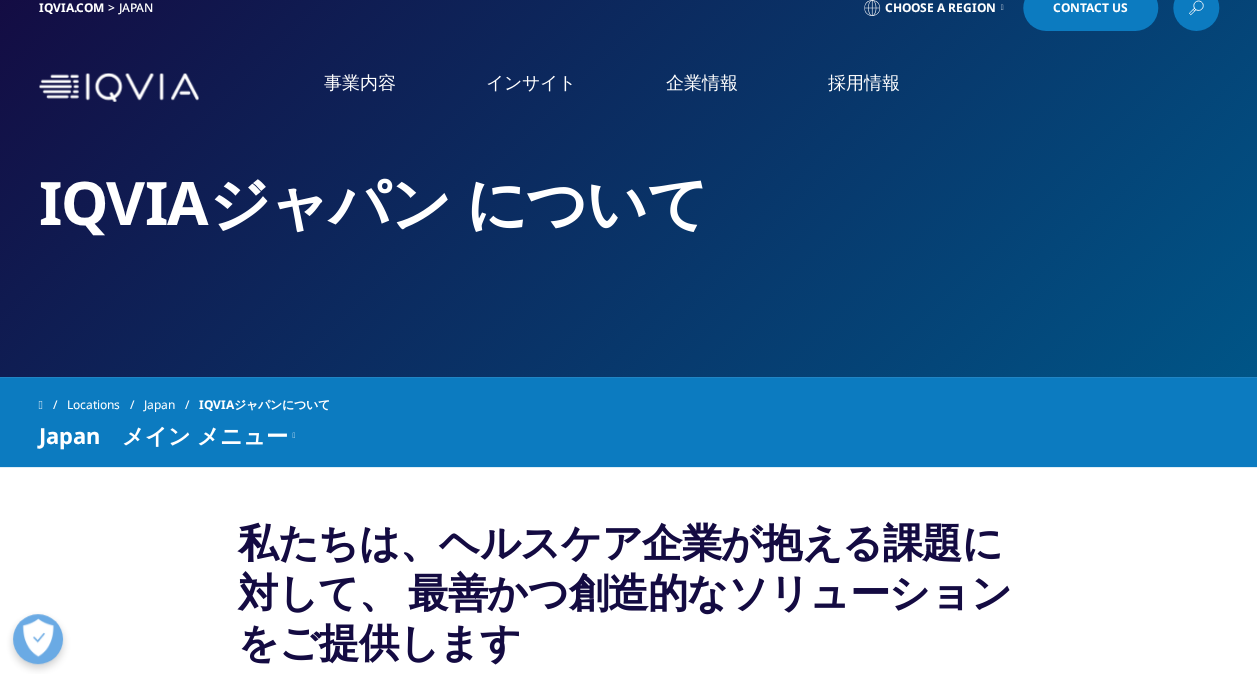 scroll, scrollTop: 0, scrollLeft: 0, axis: both 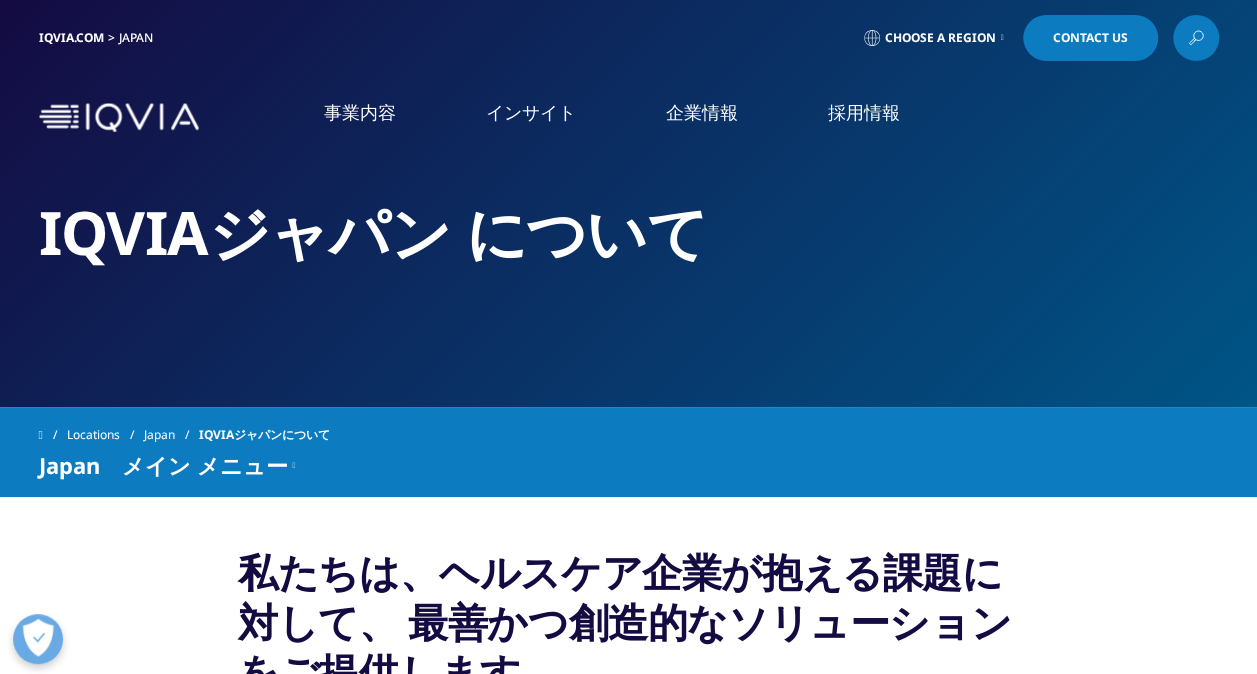 click on "事業内容" at bounding box center (360, 112) 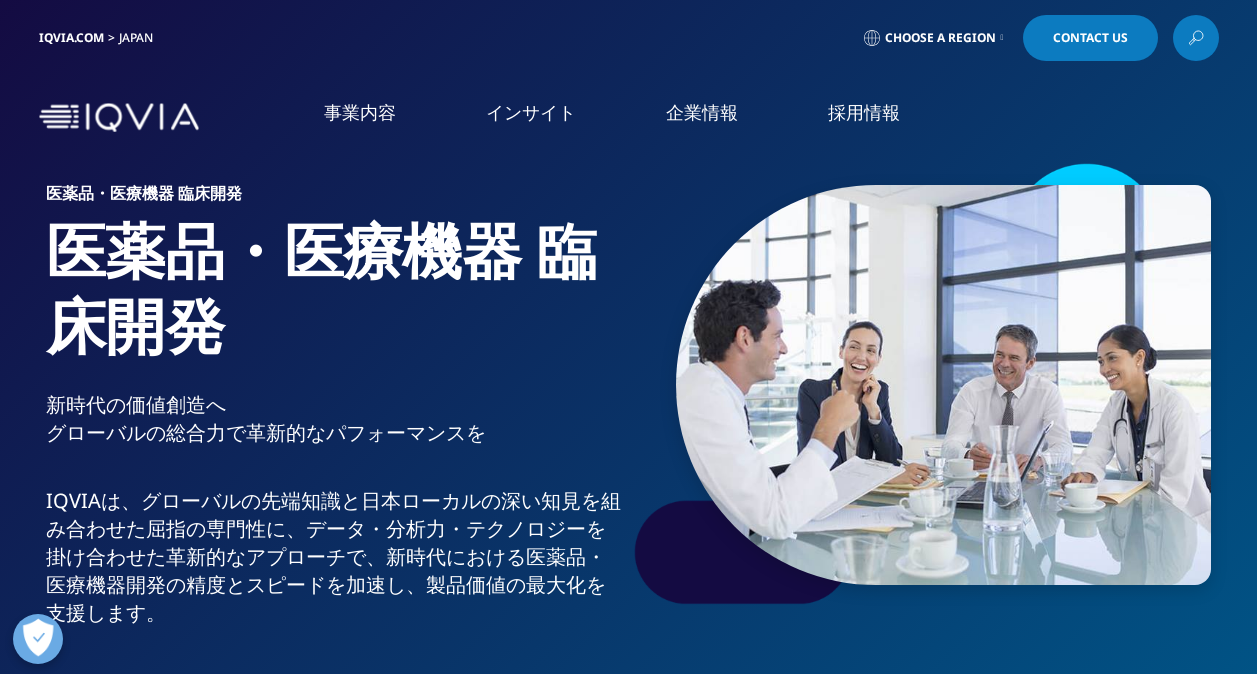 scroll, scrollTop: 0, scrollLeft: 0, axis: both 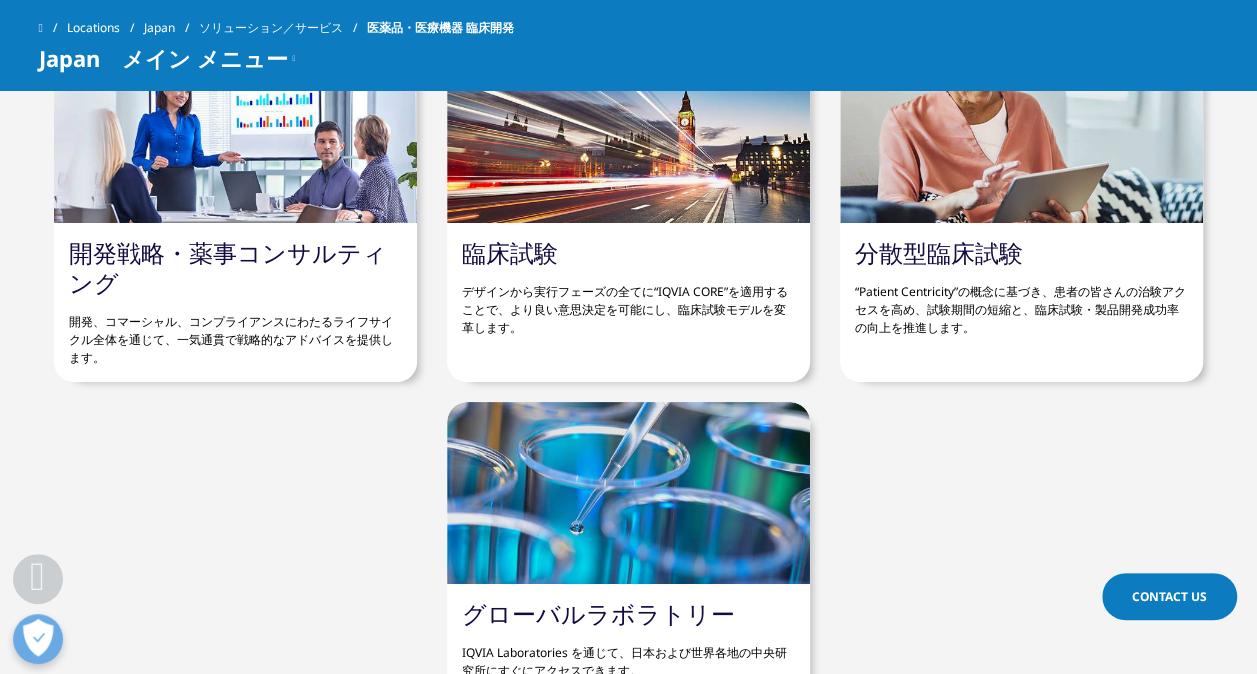 click on "開発、コマーシャル、コンプライアンスにわたるライフサイクル全体を通じて、一気通貫で戦略的なアドバイスを提供します。" at bounding box center [235, 332] 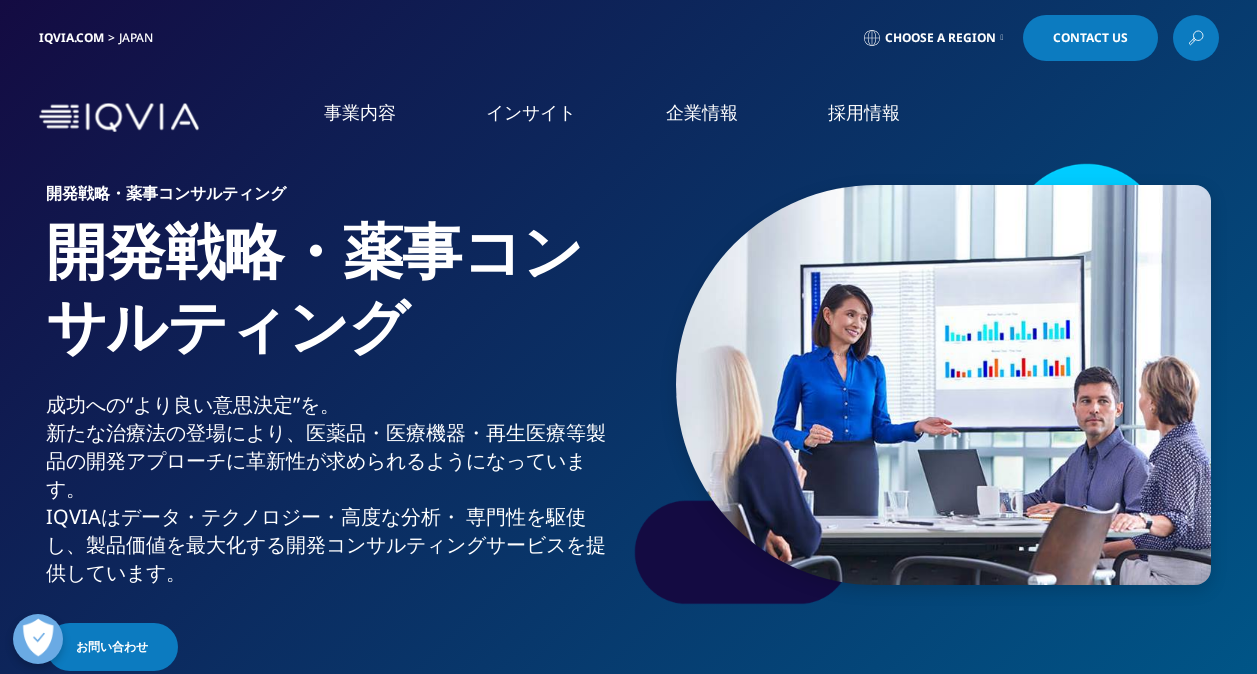 scroll, scrollTop: 0, scrollLeft: 0, axis: both 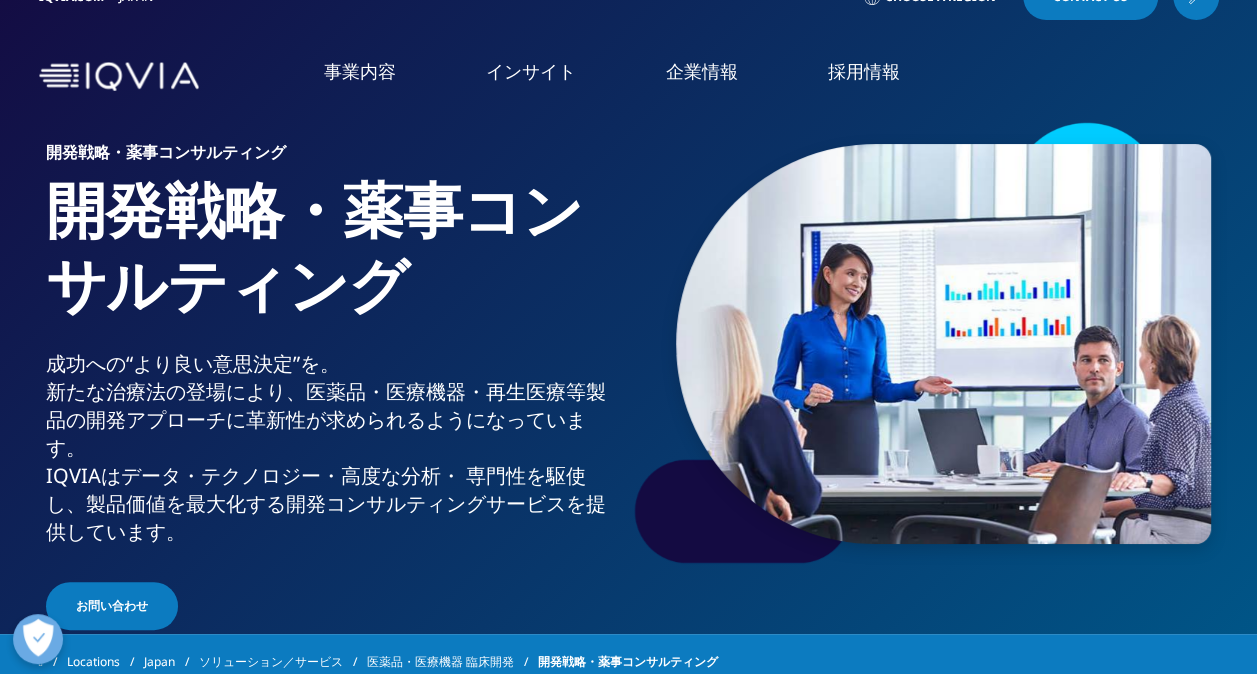 click on "概要" at bounding box center [234, 211] 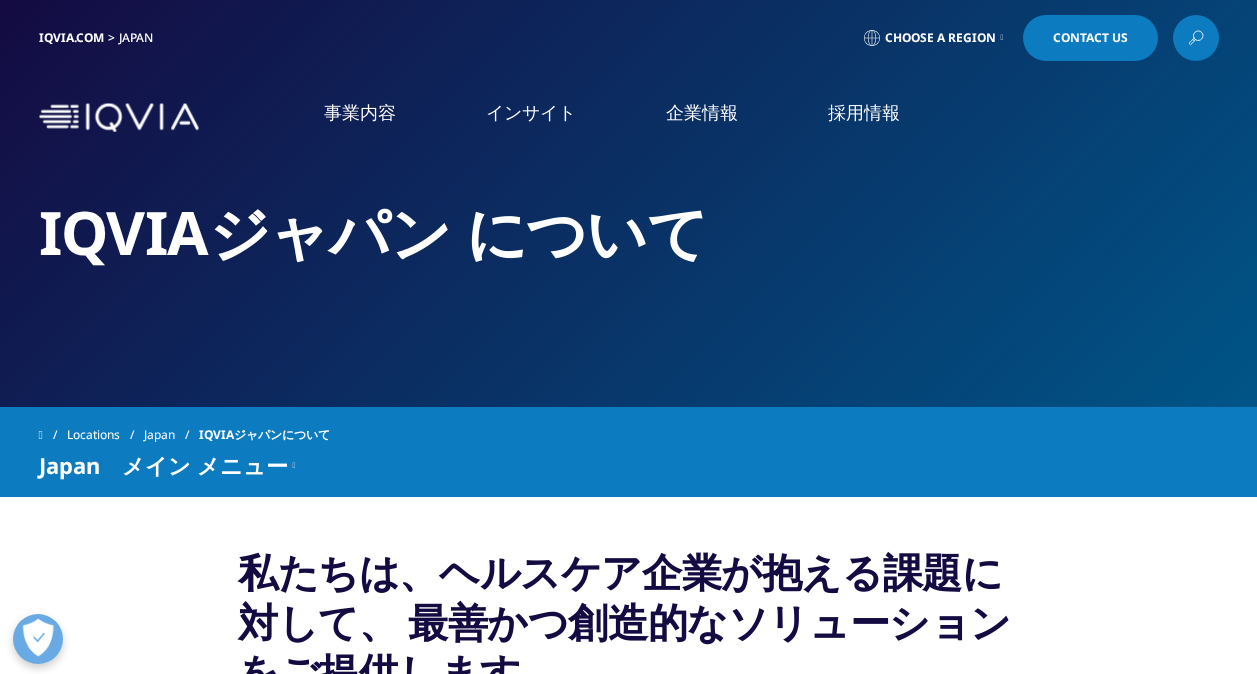 scroll, scrollTop: 0, scrollLeft: 0, axis: both 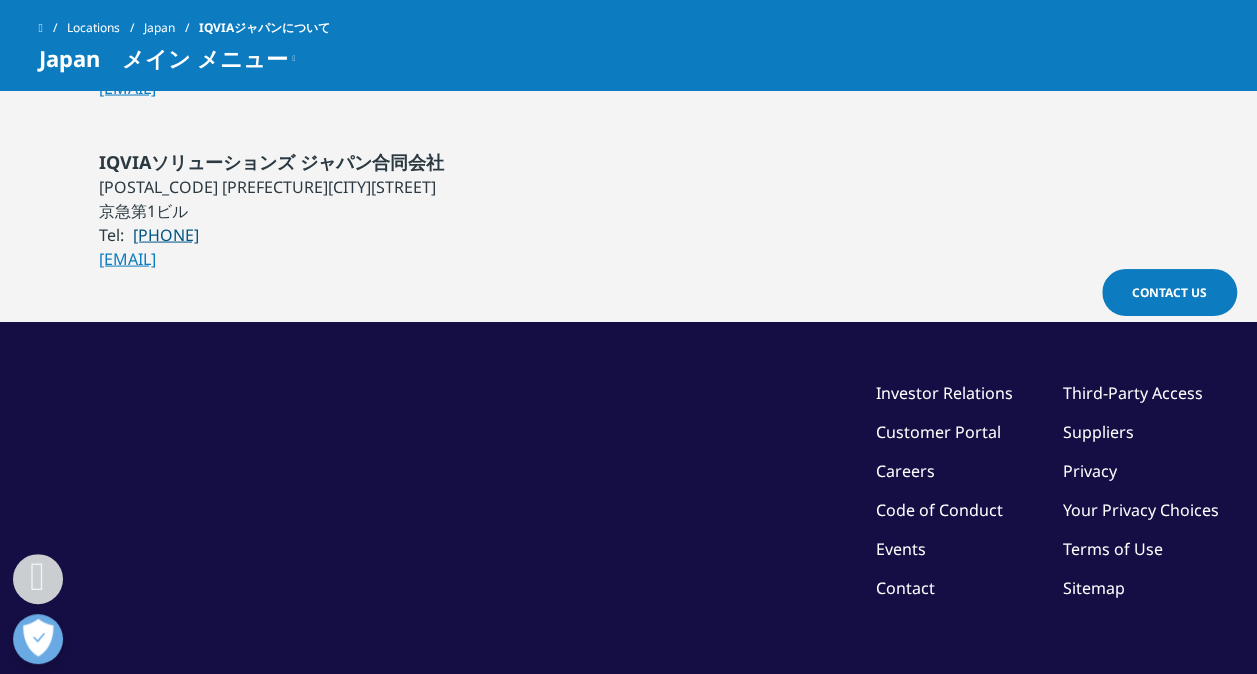 click on "Investor Relations" at bounding box center (944, 393) 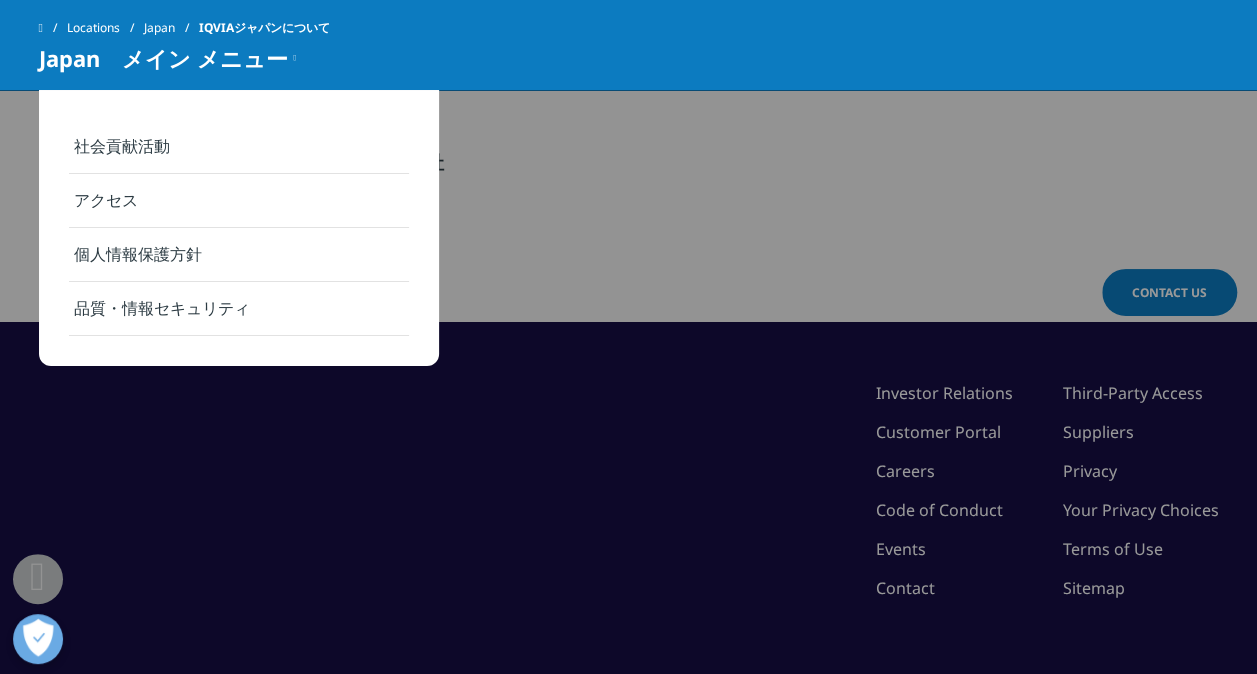 click on "IQVIAソリューションズ ジャパン合同会社
[POSTAL_CODE] [PREFECTURE][CITY][STREET]
[BUILDING]
Tel:
[PHONE]
[EMAIL]" at bounding box center (629, 210) 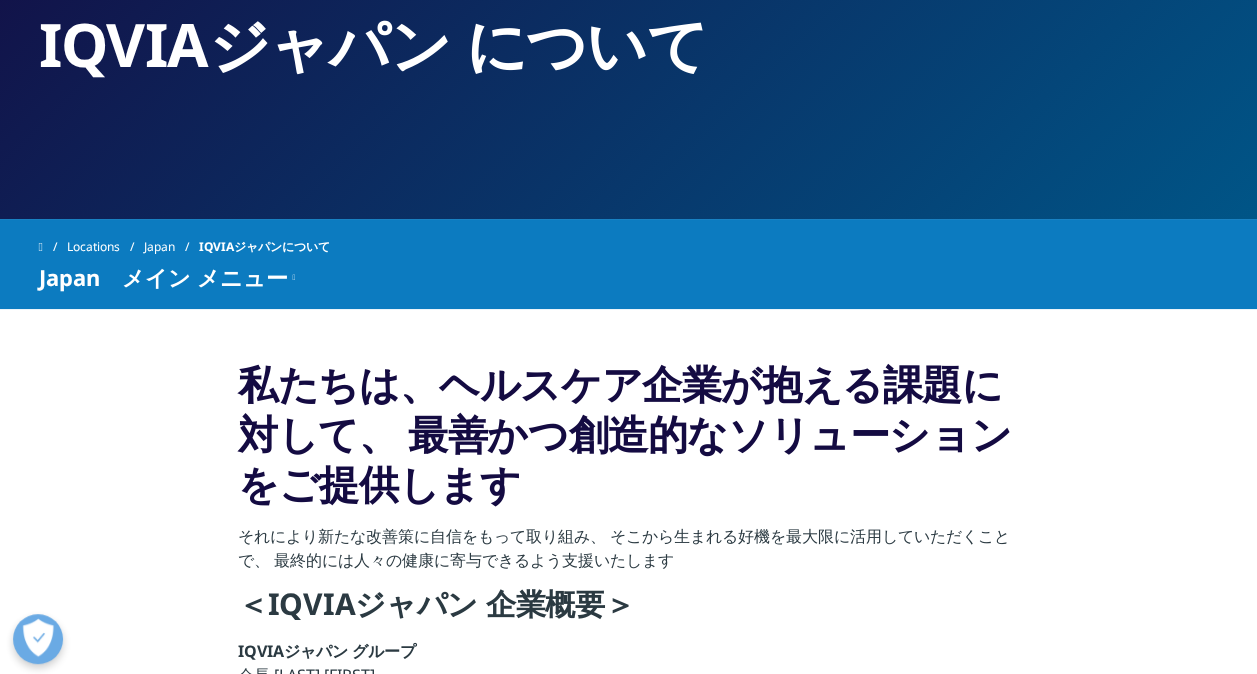 scroll, scrollTop: 0, scrollLeft: 0, axis: both 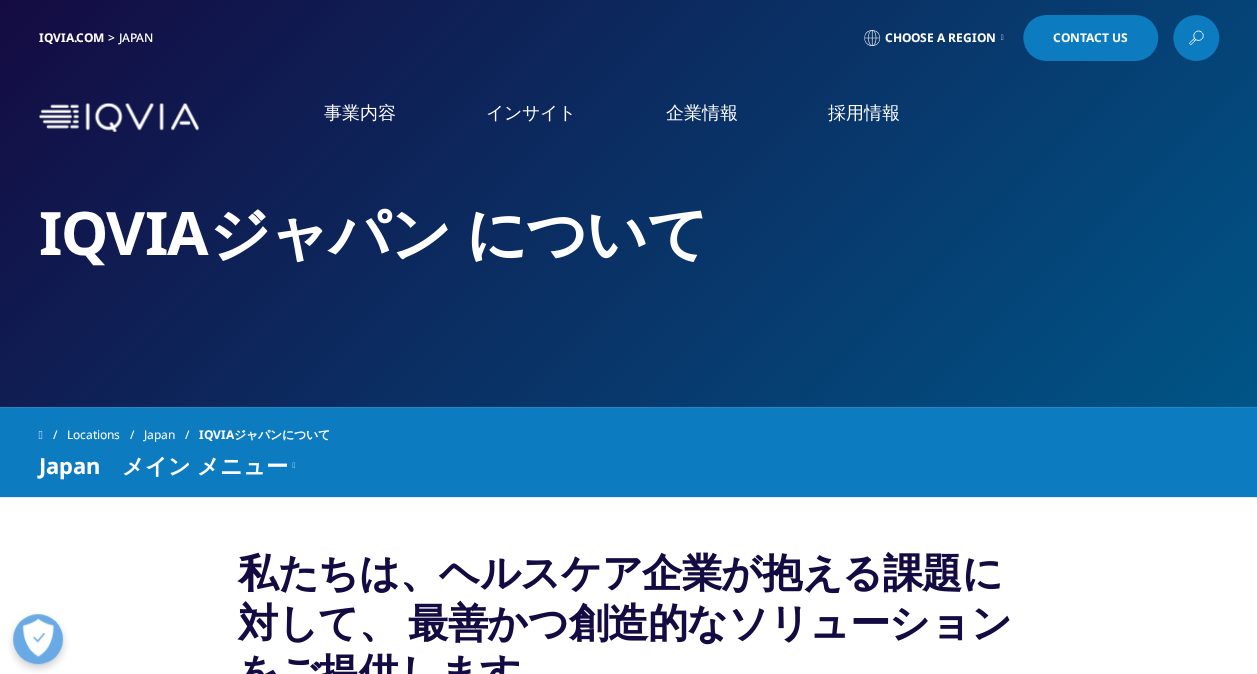 click on "企業情報" at bounding box center (702, 112) 